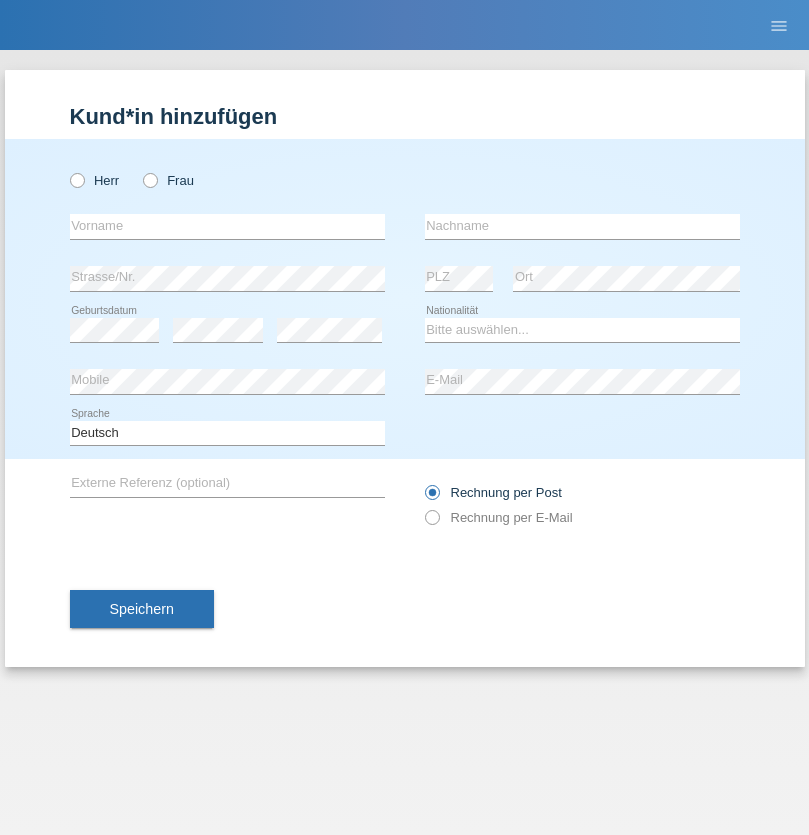 scroll, scrollTop: 0, scrollLeft: 0, axis: both 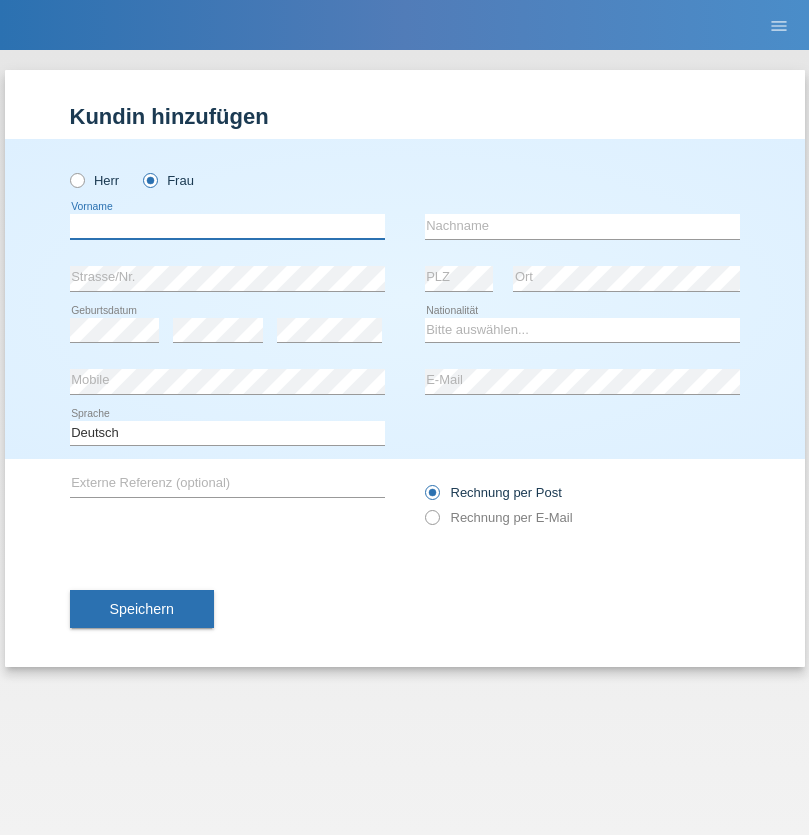 click at bounding box center (227, 226) 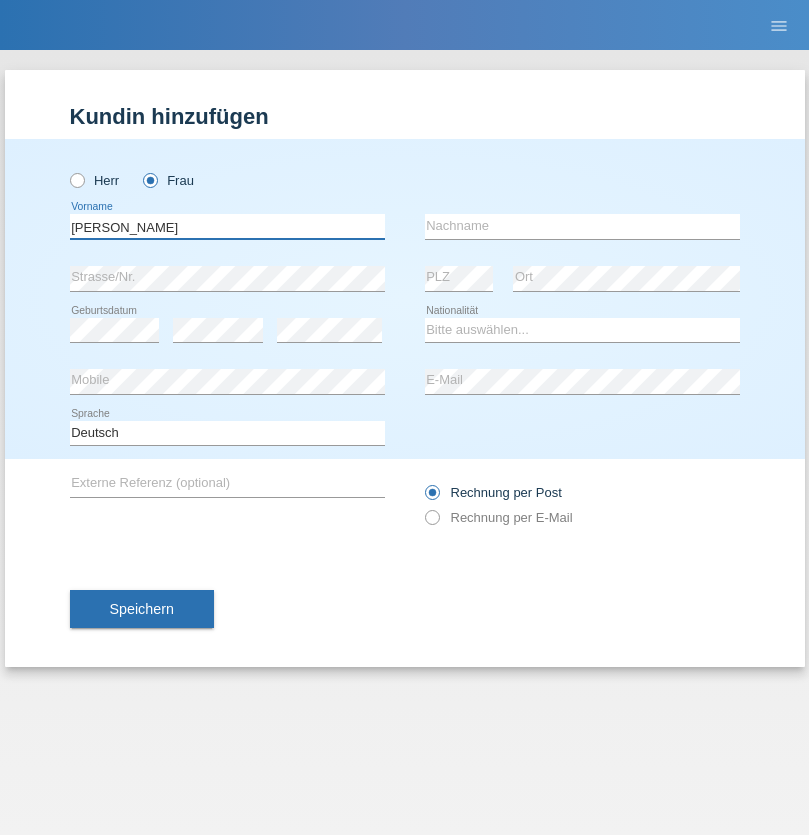 type on "[PERSON_NAME]" 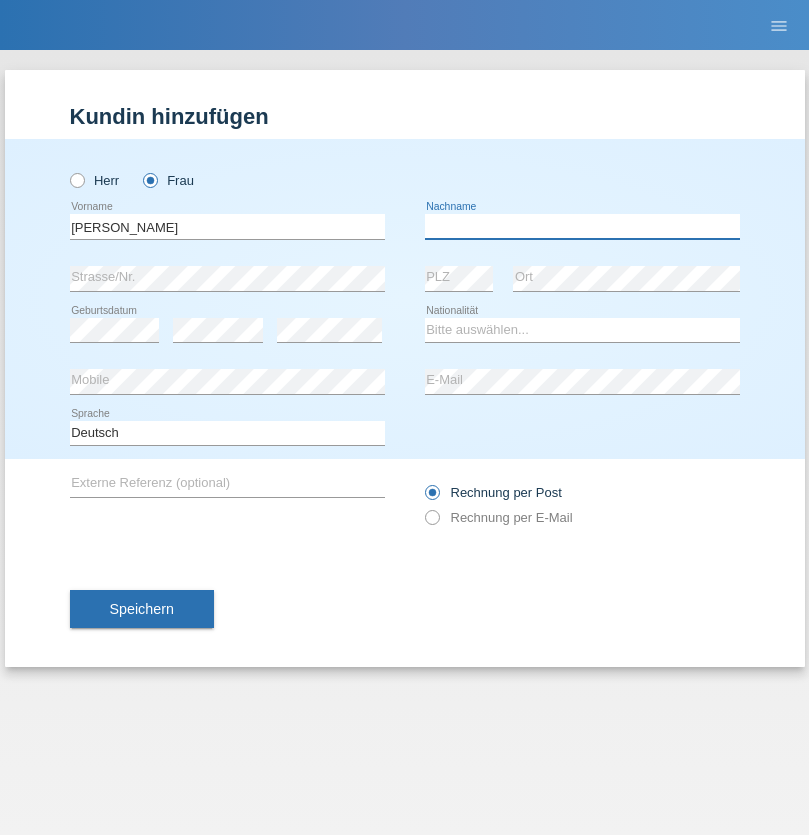 click at bounding box center (582, 226) 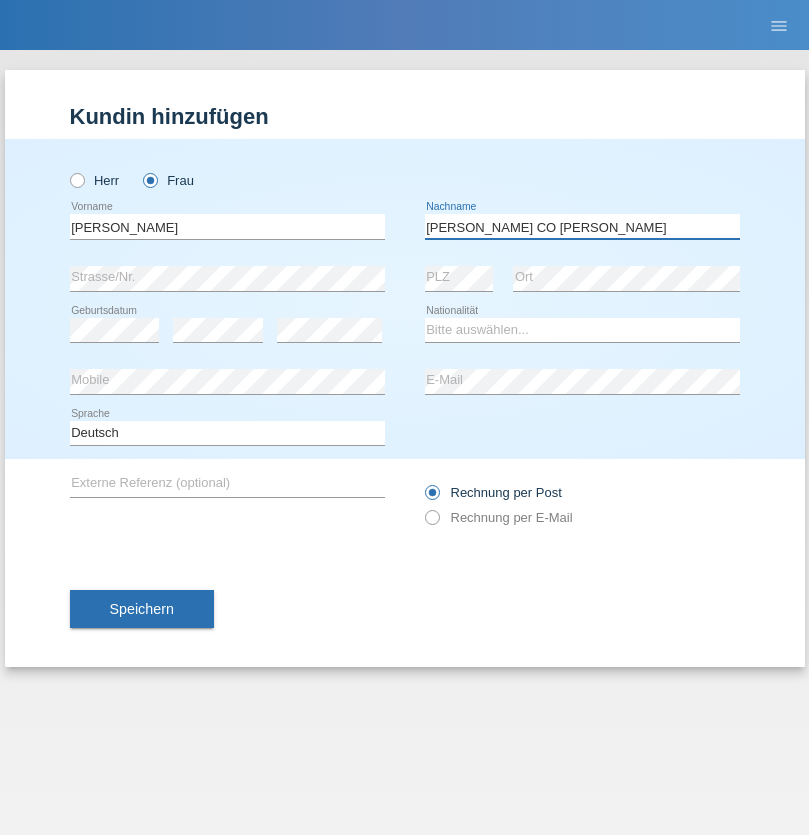 type on "[PERSON_NAME] CO [PERSON_NAME]" 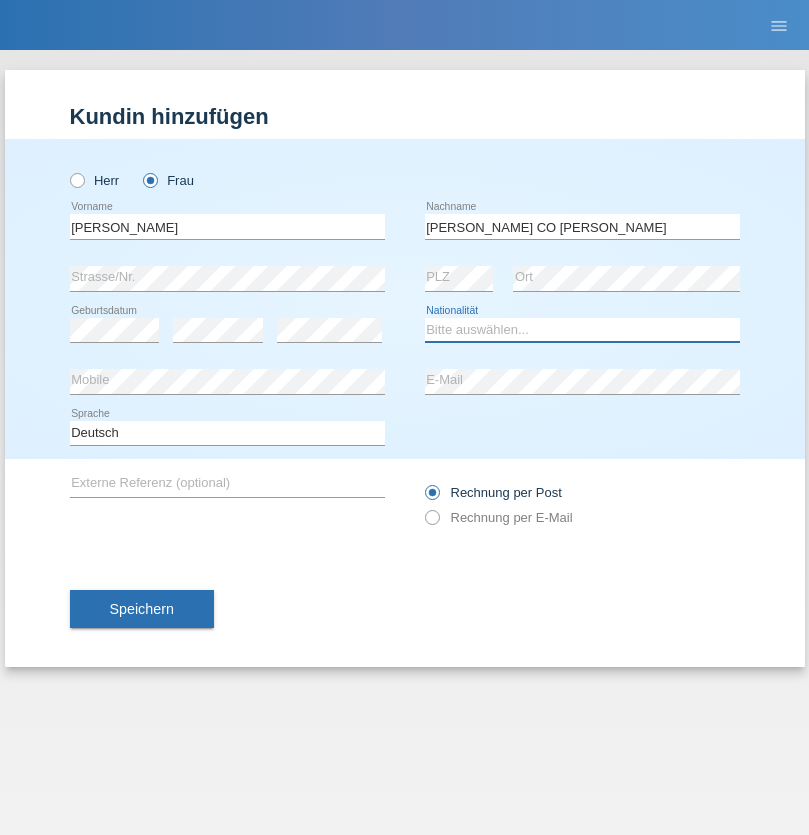 select on "ES" 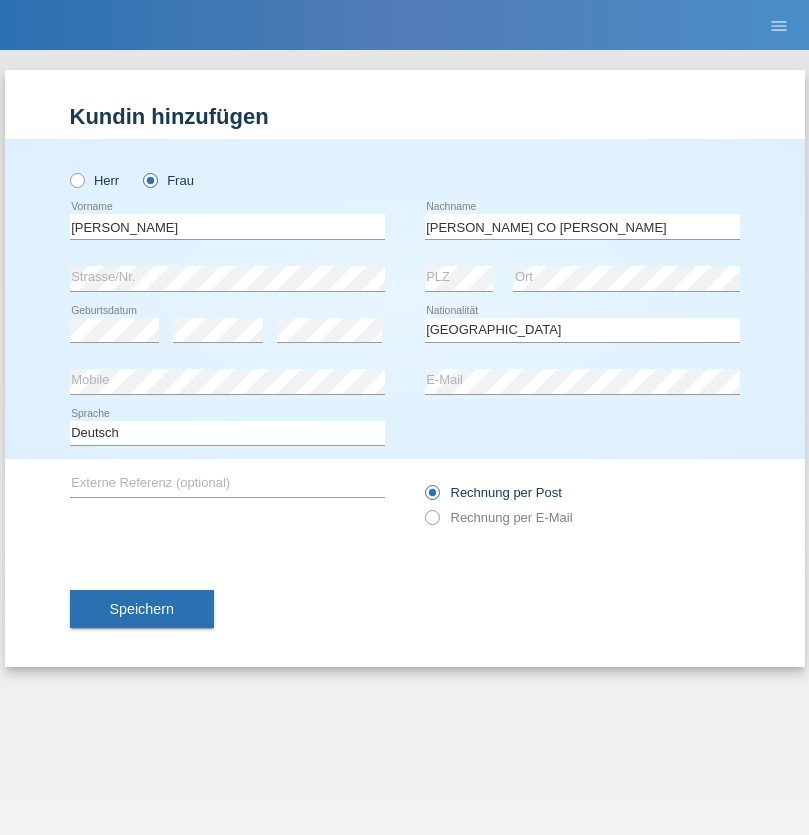 select on "C" 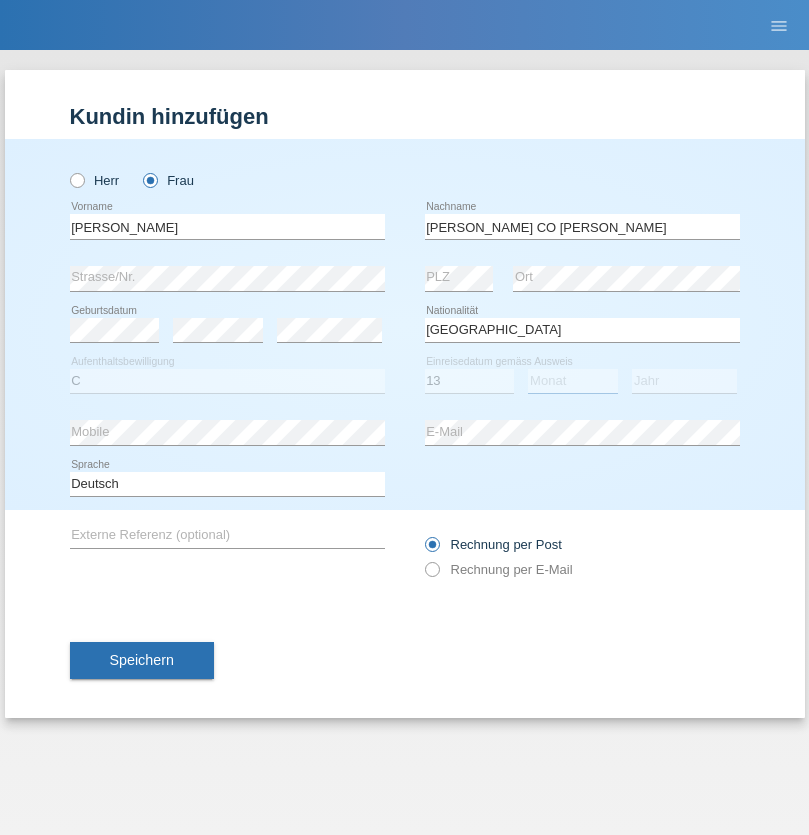 select on "06" 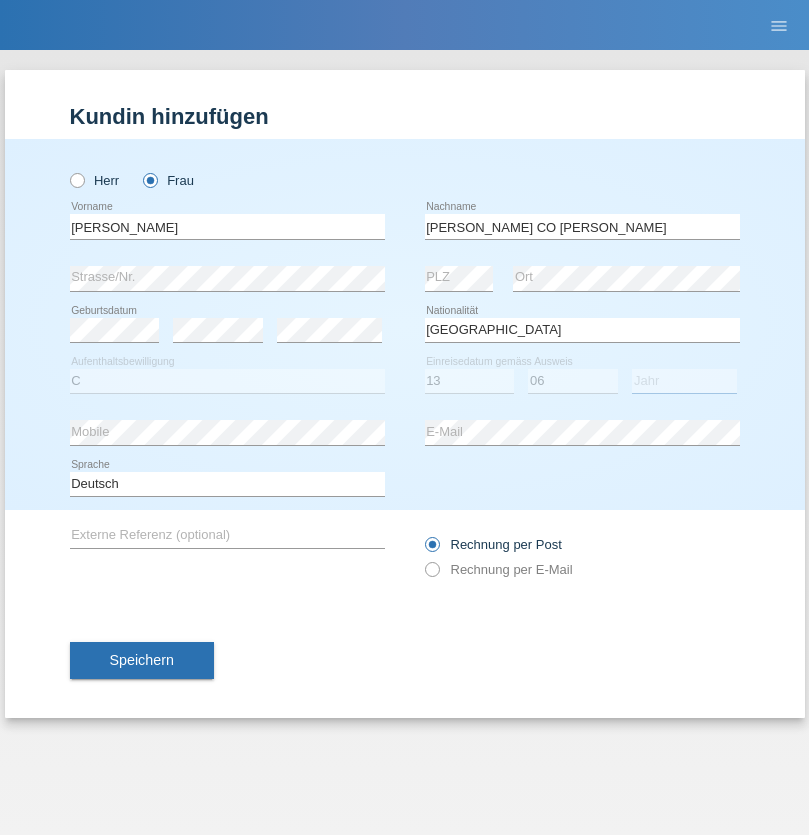 select on "2013" 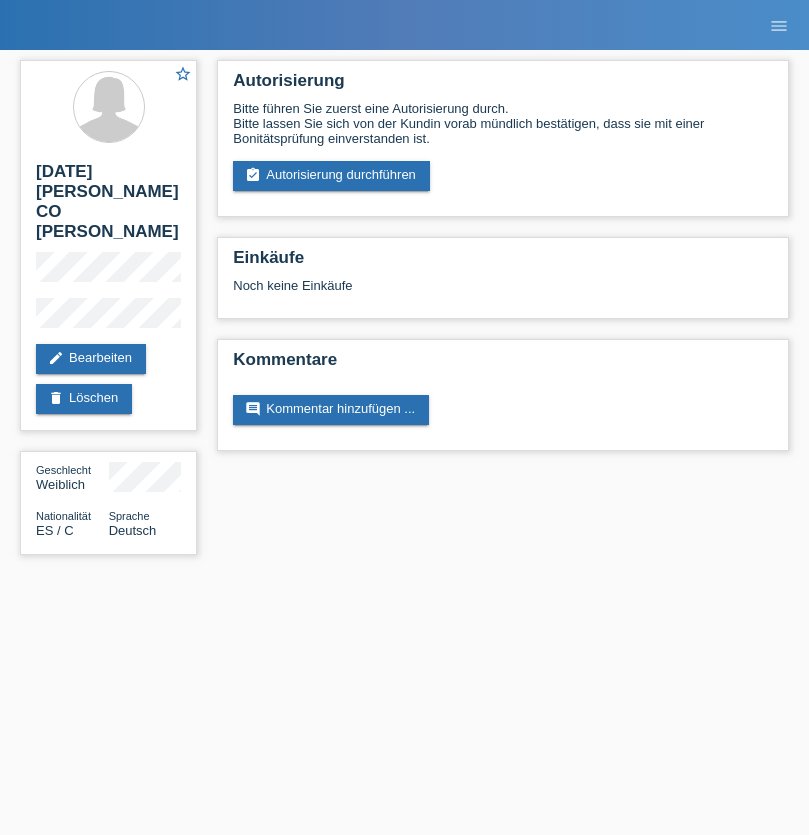 scroll, scrollTop: 0, scrollLeft: 0, axis: both 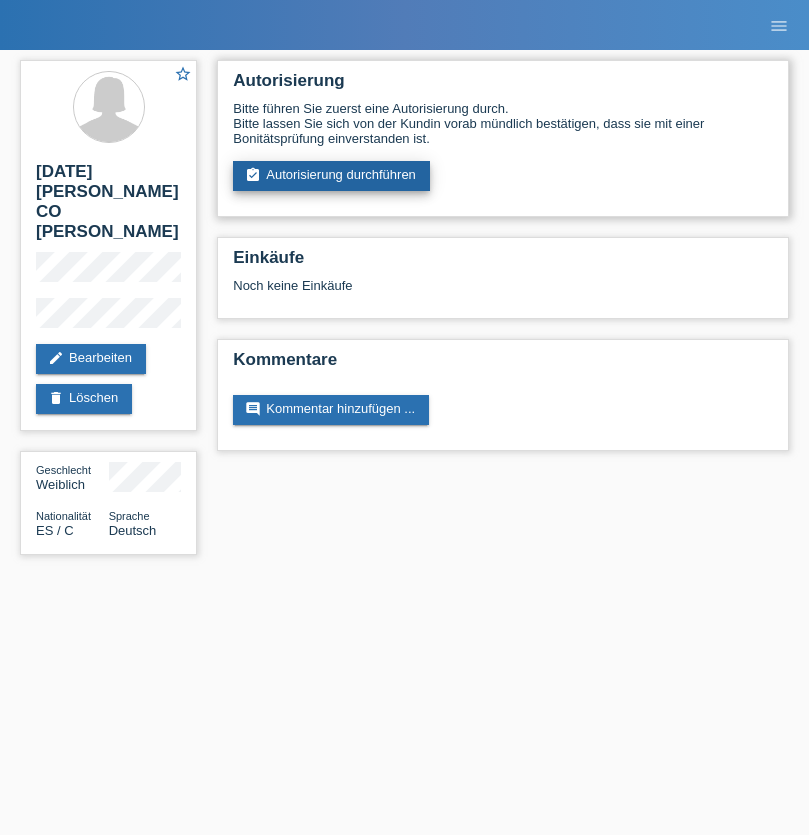 click on "assignment_turned_in  Autorisierung durchführen" at bounding box center (331, 176) 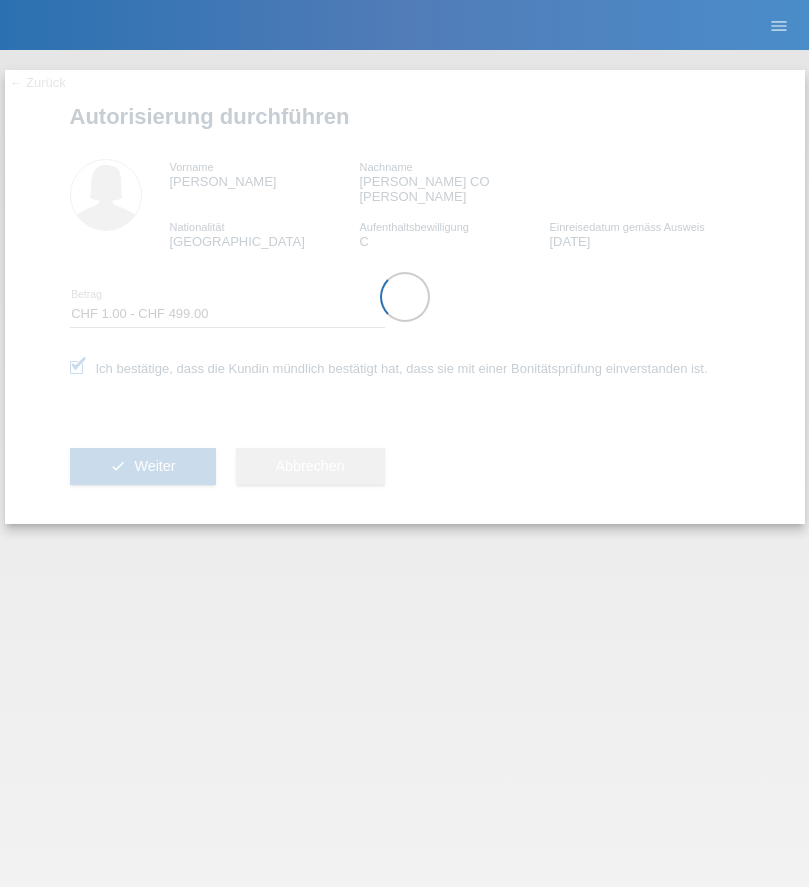select on "1" 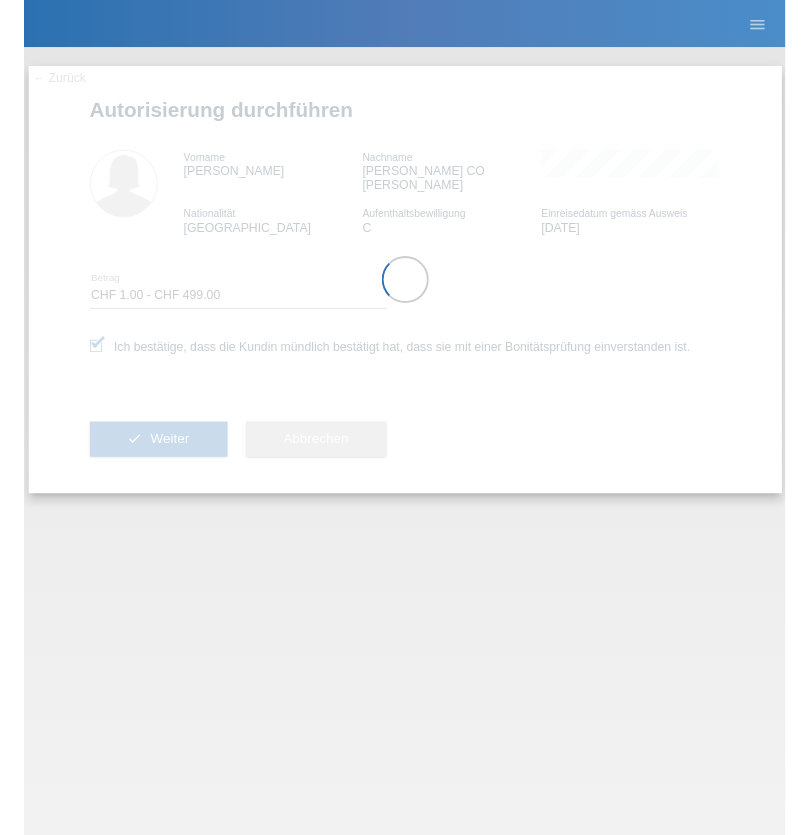 scroll, scrollTop: 0, scrollLeft: 0, axis: both 